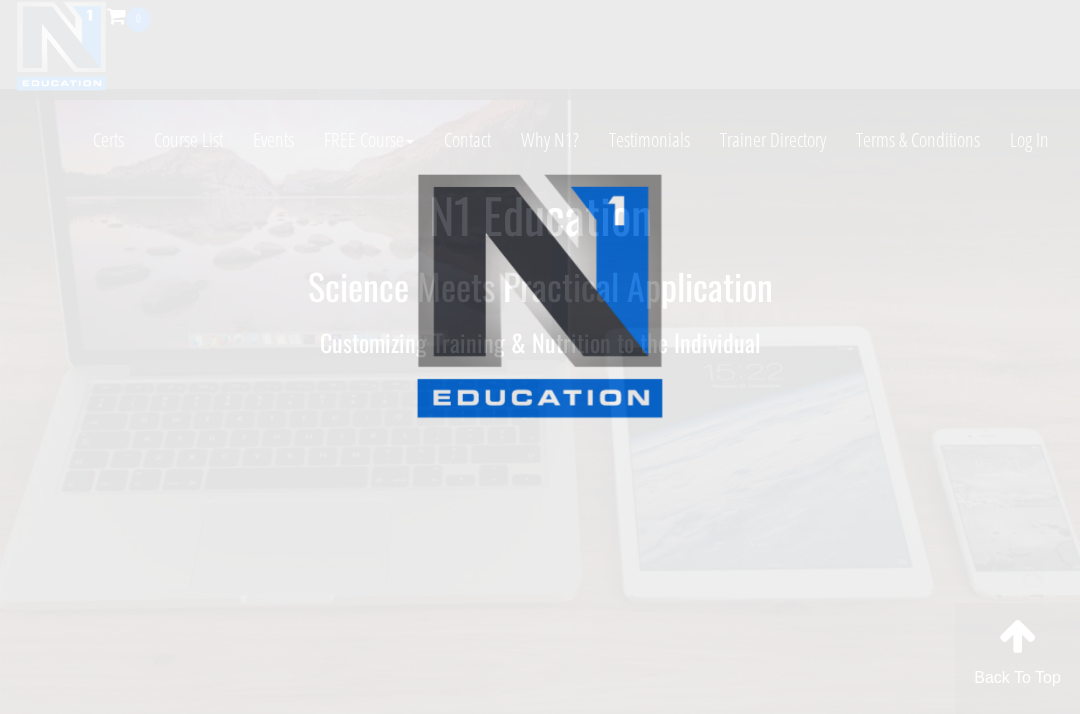 scroll, scrollTop: 0, scrollLeft: 0, axis: both 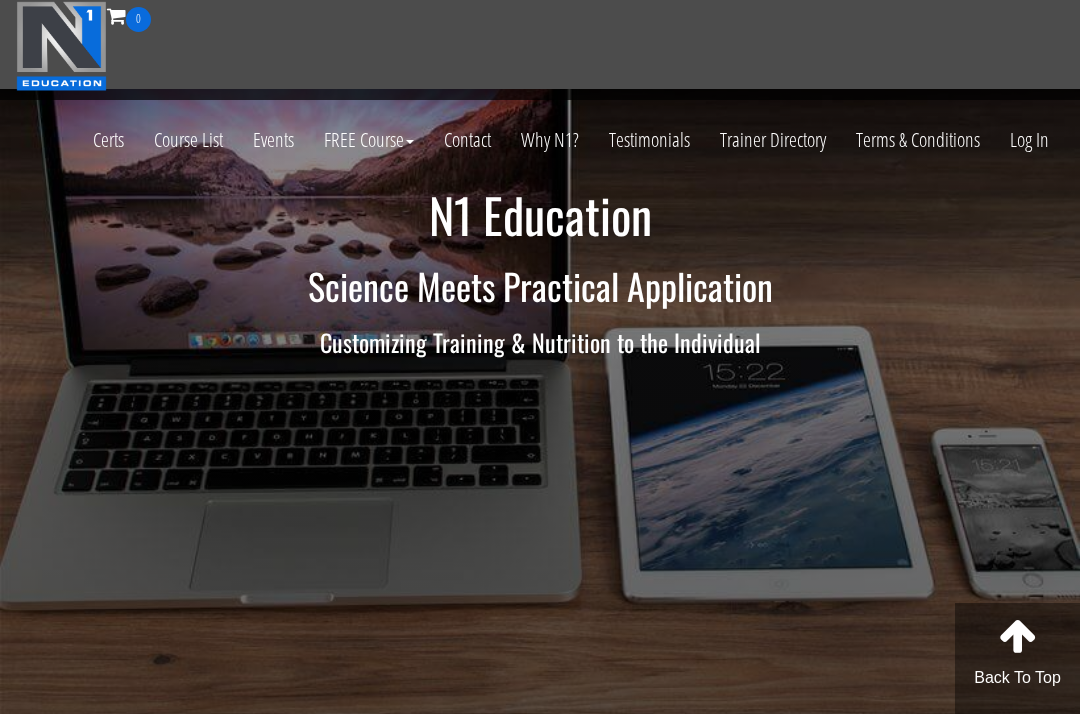 click on "Log In" at bounding box center [1029, 140] 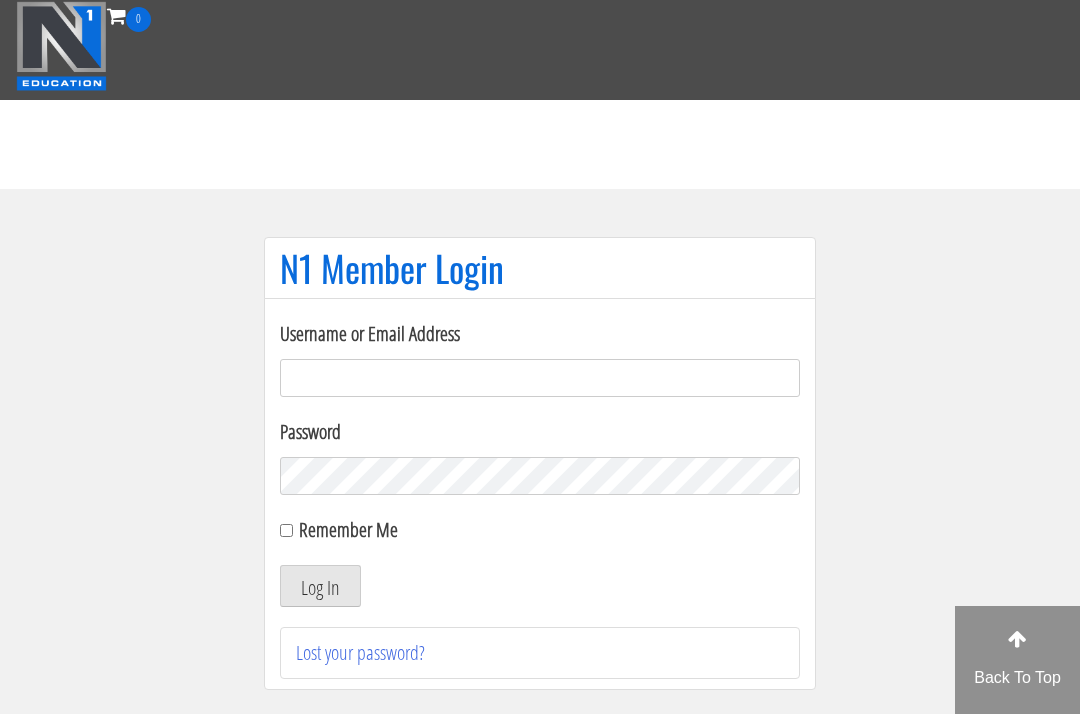 scroll, scrollTop: 0, scrollLeft: 0, axis: both 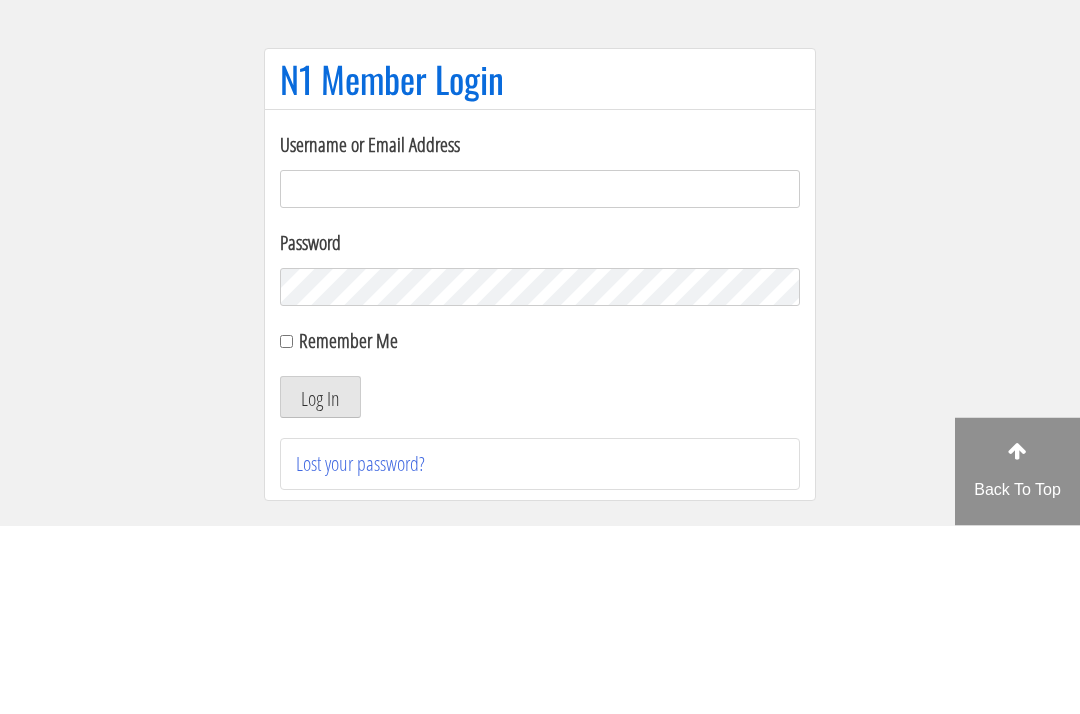 type on "[EMAIL]" 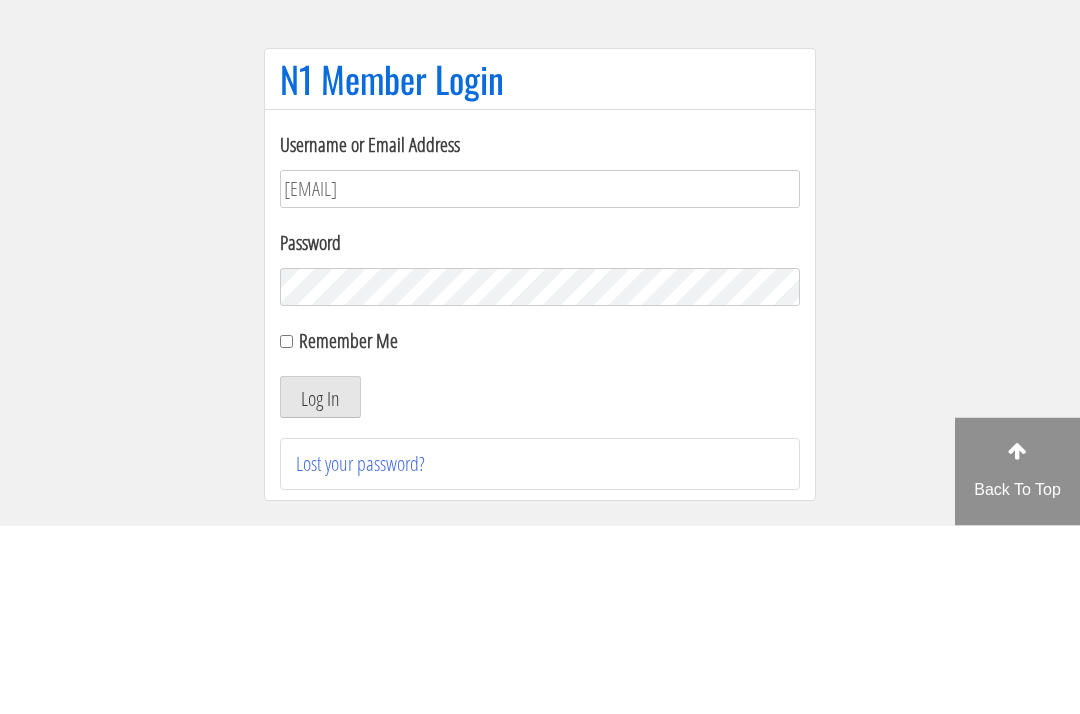 click on "Log In" at bounding box center (320, 586) 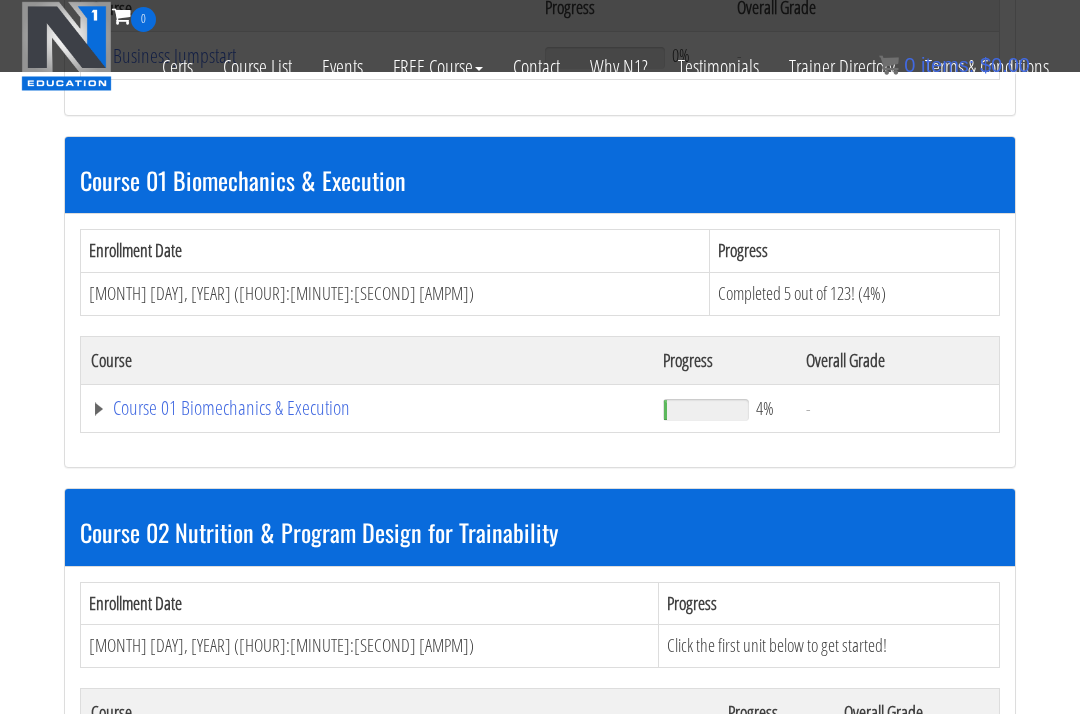 scroll, scrollTop: 511, scrollLeft: 0, axis: vertical 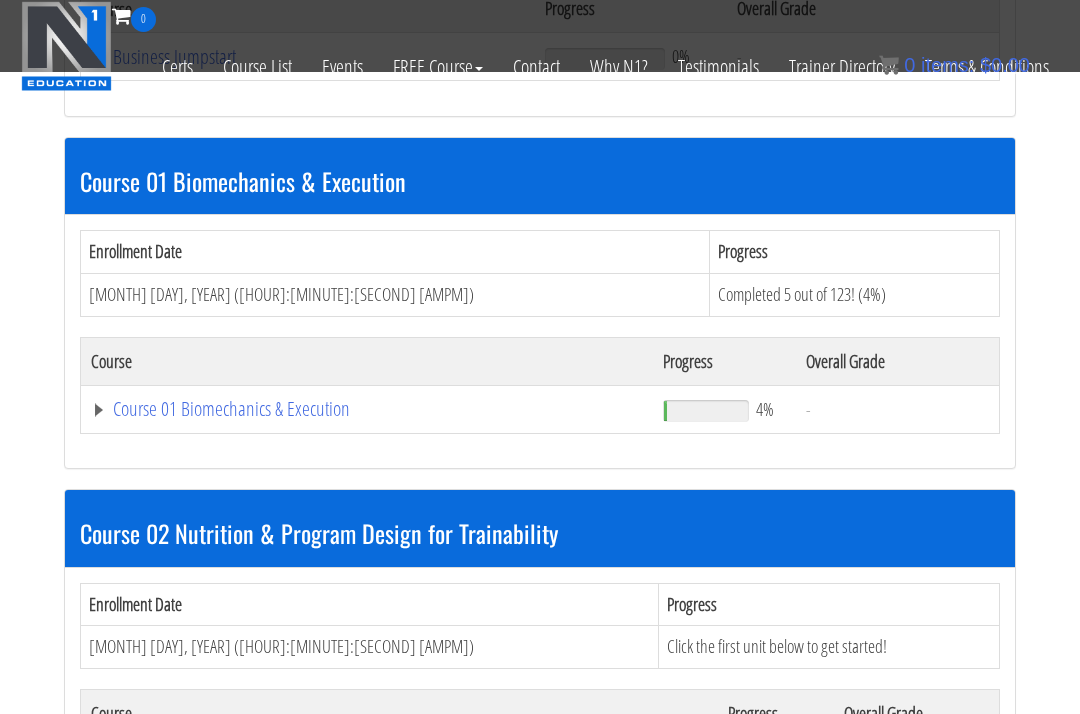 click on "Course 01 Biomechanics & Execution" at bounding box center [308, 57] 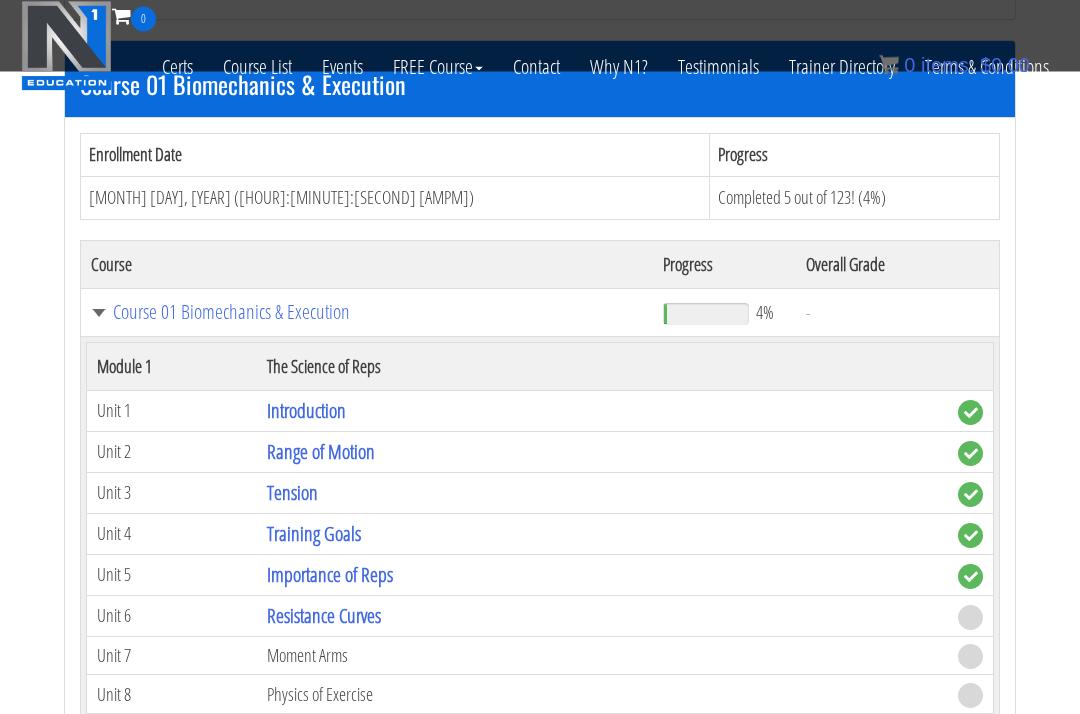 scroll, scrollTop: 608, scrollLeft: 0, axis: vertical 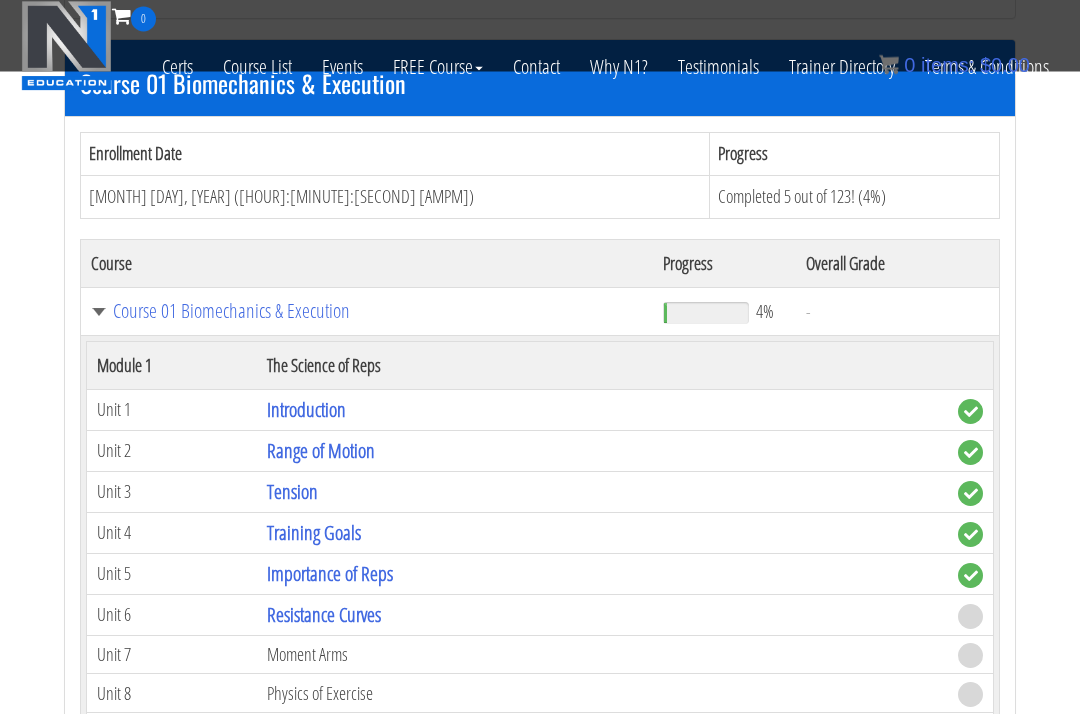 click on "Resistance Curves" at bounding box center [324, 615] 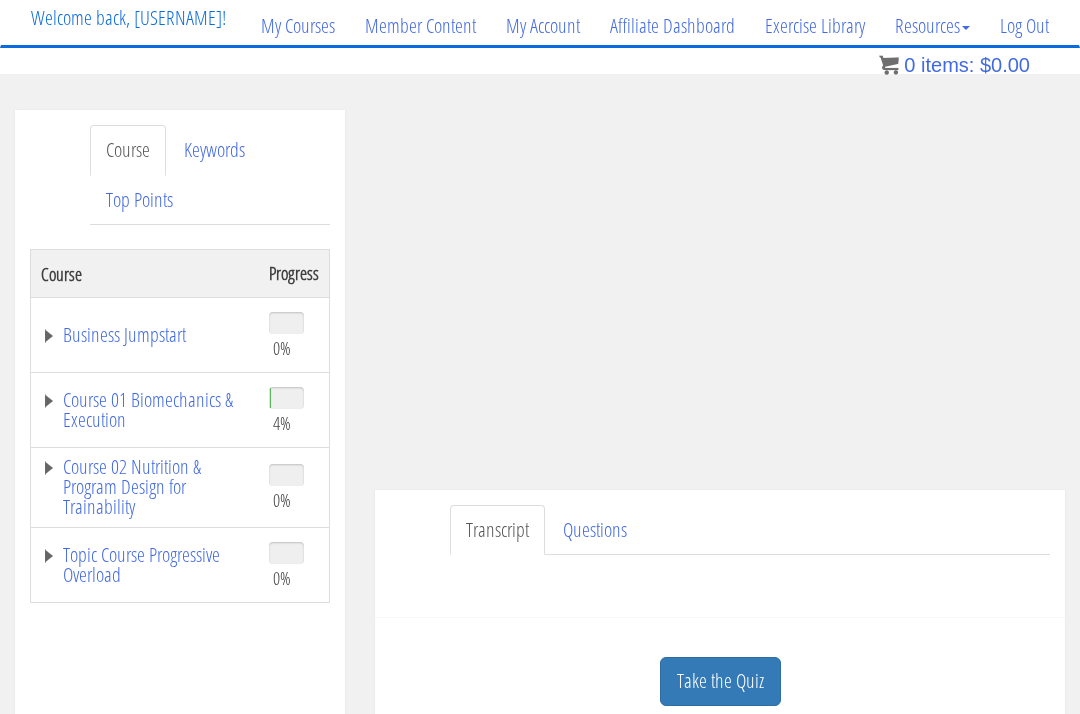 scroll, scrollTop: 156, scrollLeft: 0, axis: vertical 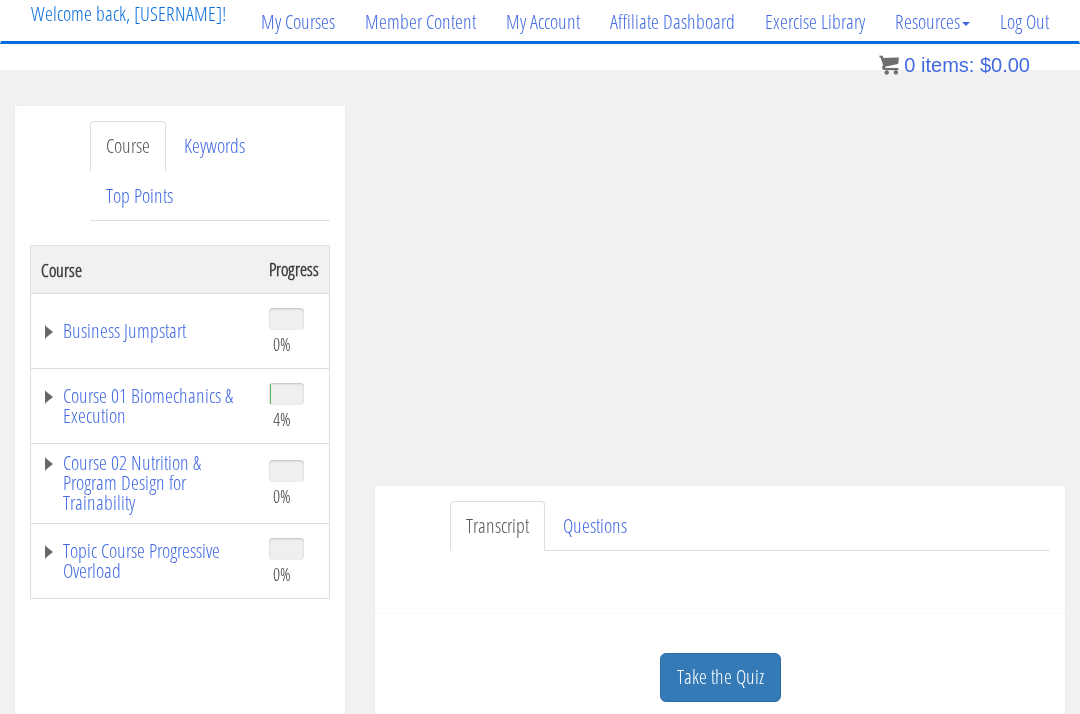click on "Take the Quiz" at bounding box center [720, 677] 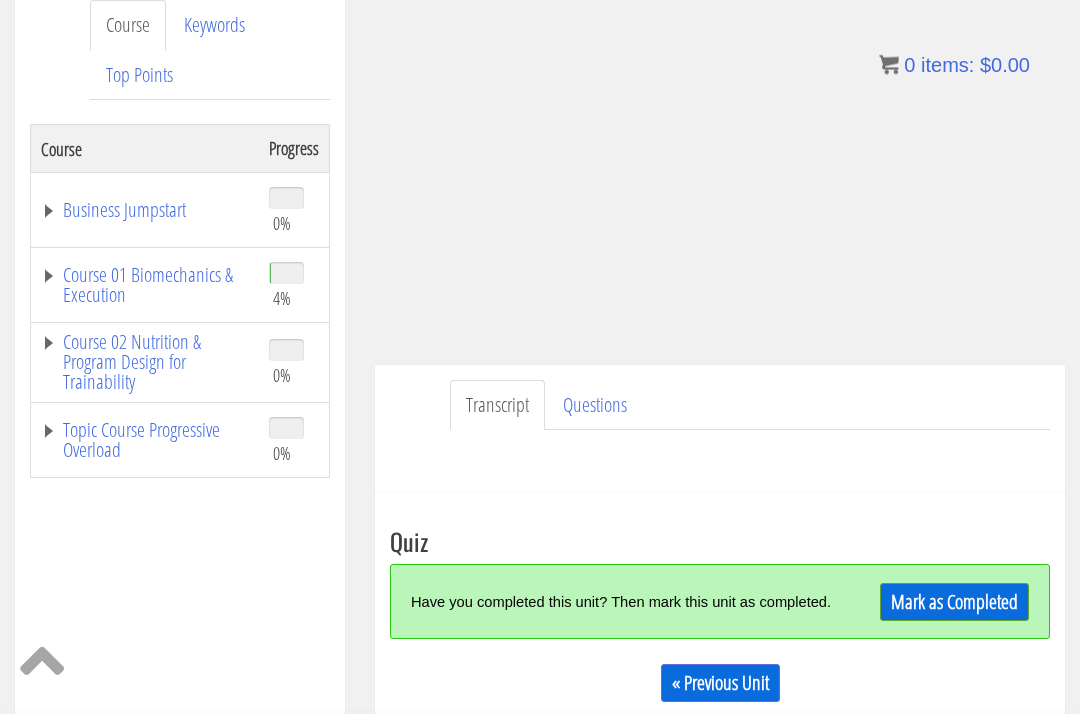 scroll, scrollTop: 279, scrollLeft: 0, axis: vertical 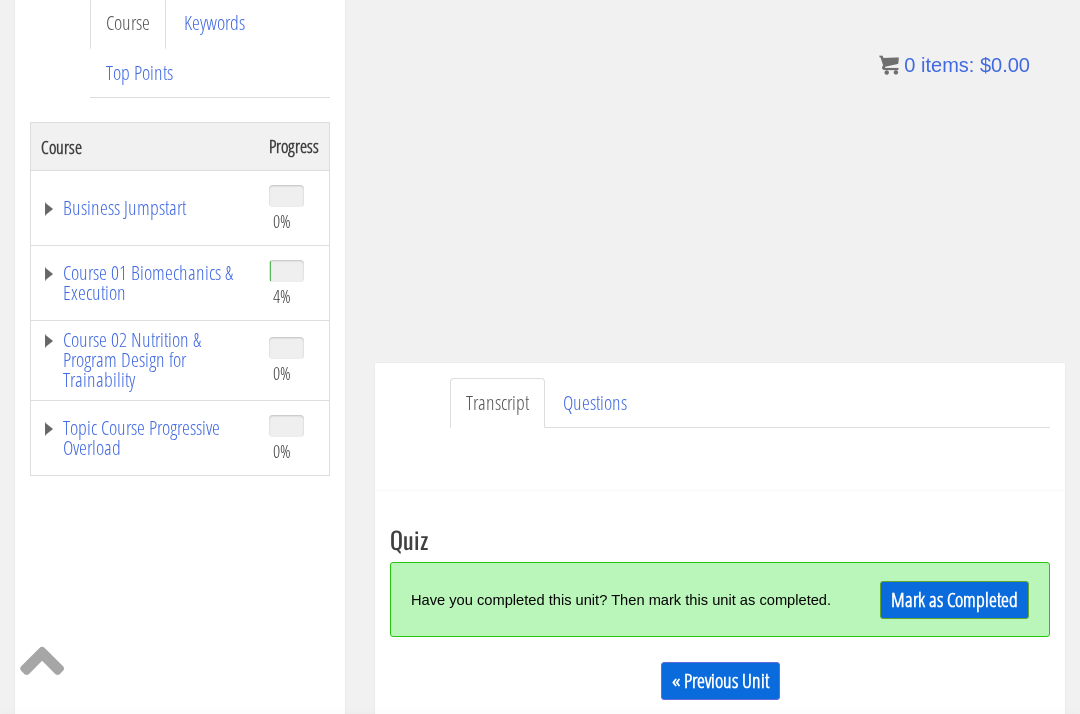 click on "Mark as Completed" at bounding box center (954, 600) 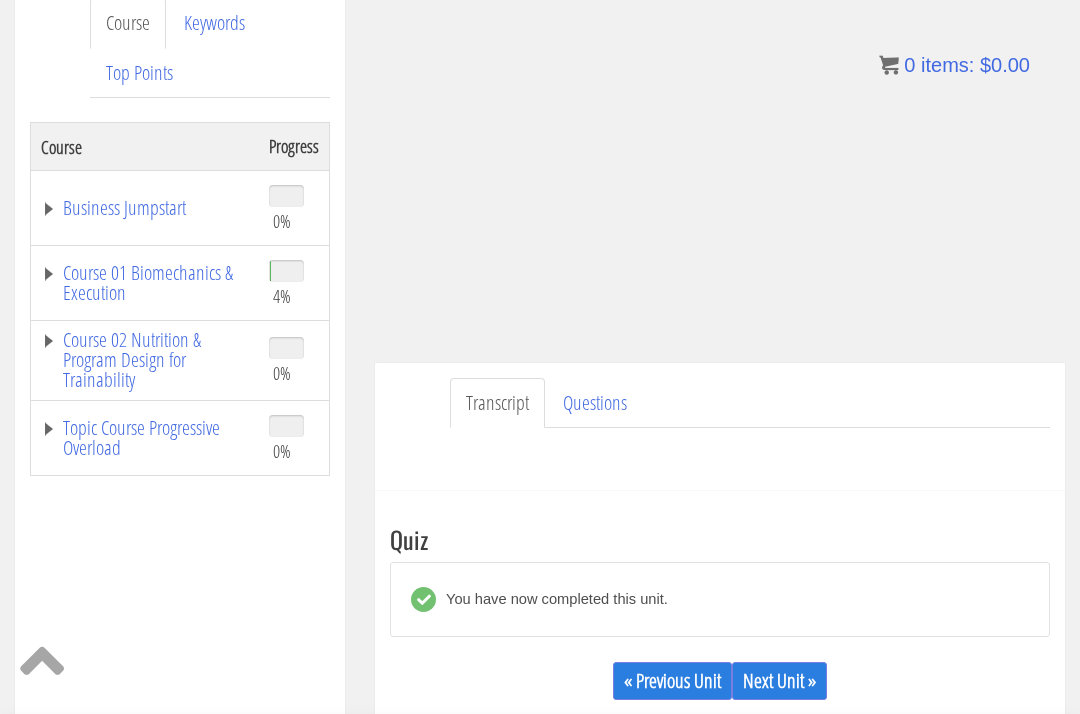 click on "Questions" at bounding box center [595, 403] 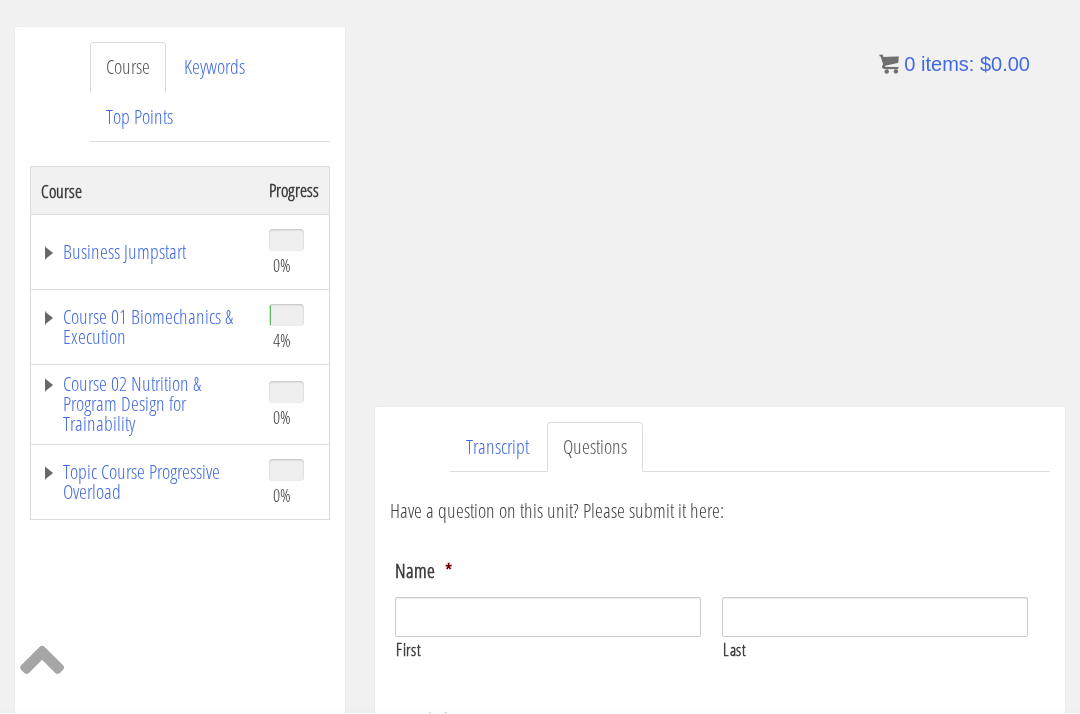 scroll, scrollTop: 235, scrollLeft: 0, axis: vertical 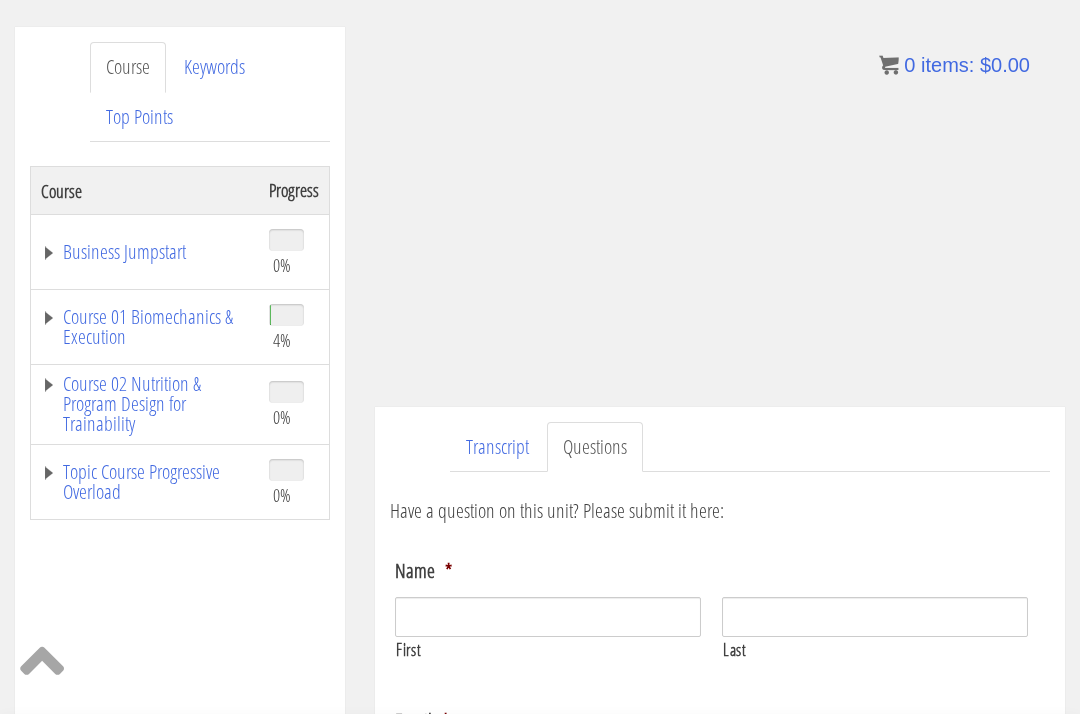 click on "Transcript" at bounding box center (497, 447) 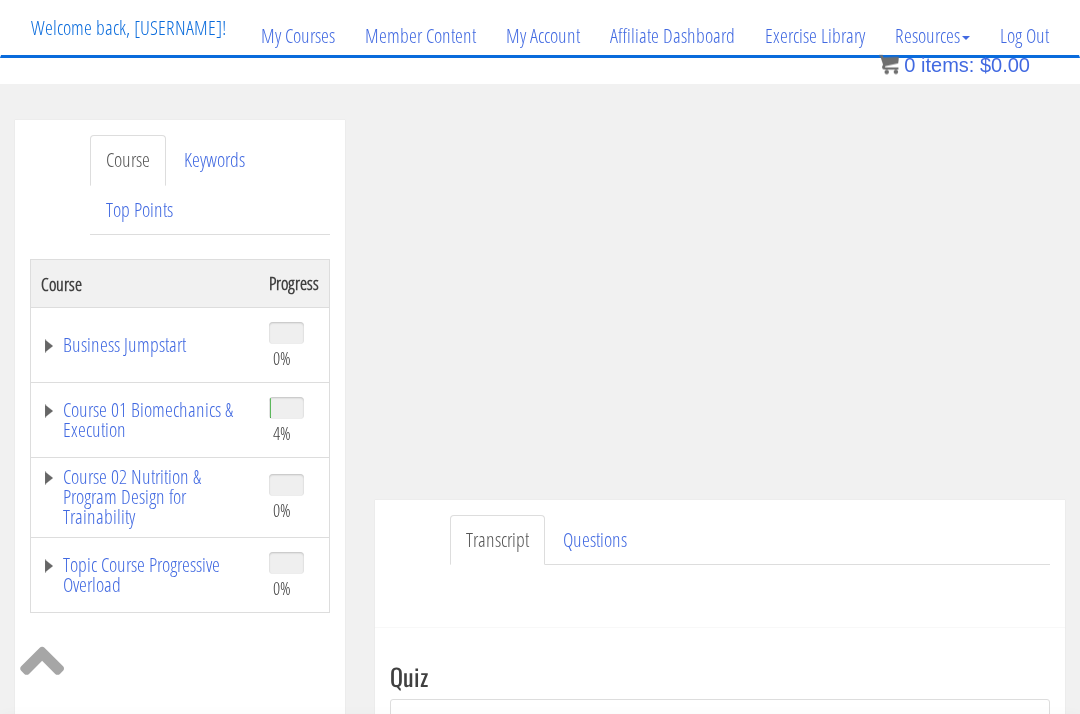 scroll, scrollTop: 0, scrollLeft: 0, axis: both 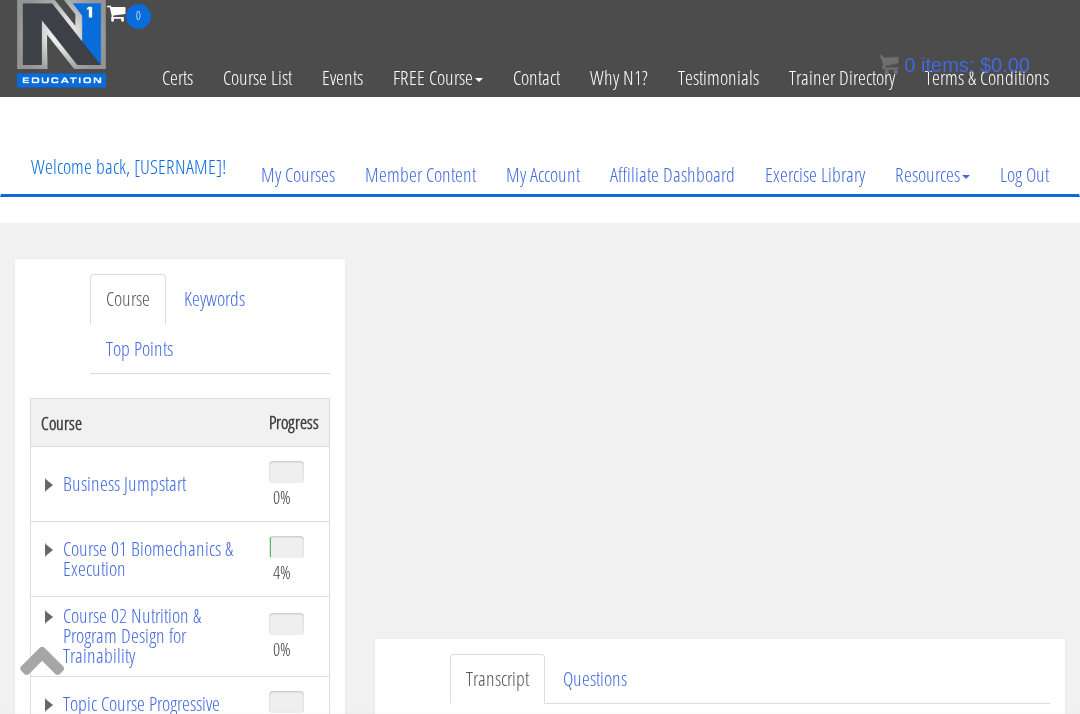 click on "Course 01 Biomechanics & Execution" at bounding box center [145, 560] 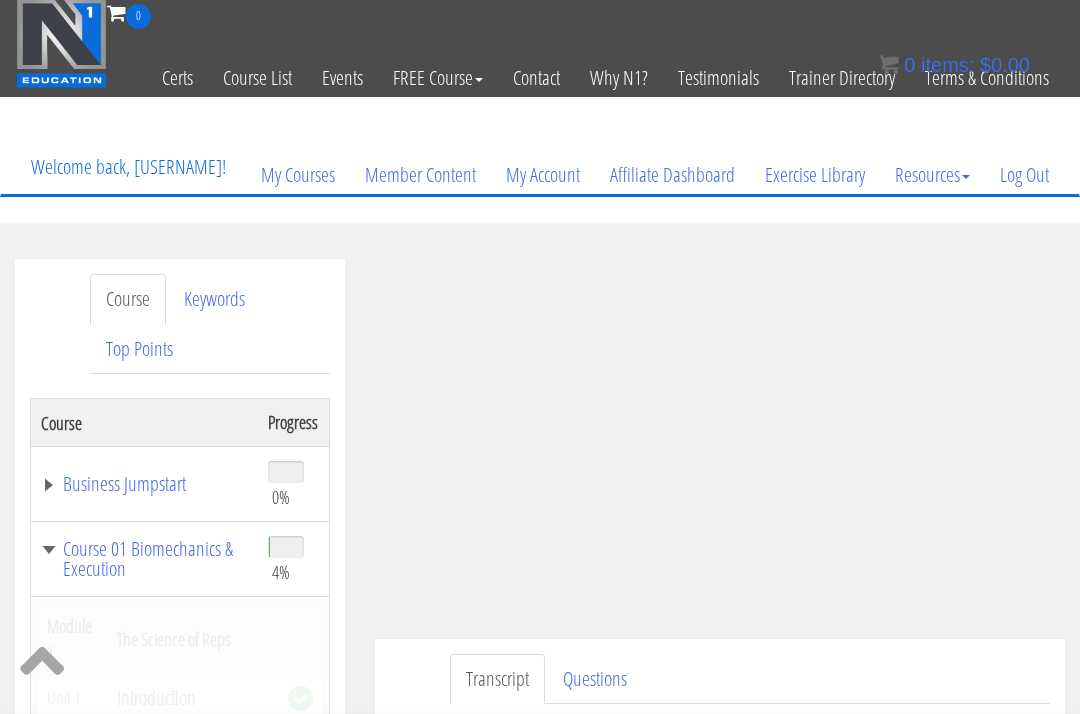 scroll, scrollTop: 3, scrollLeft: 0, axis: vertical 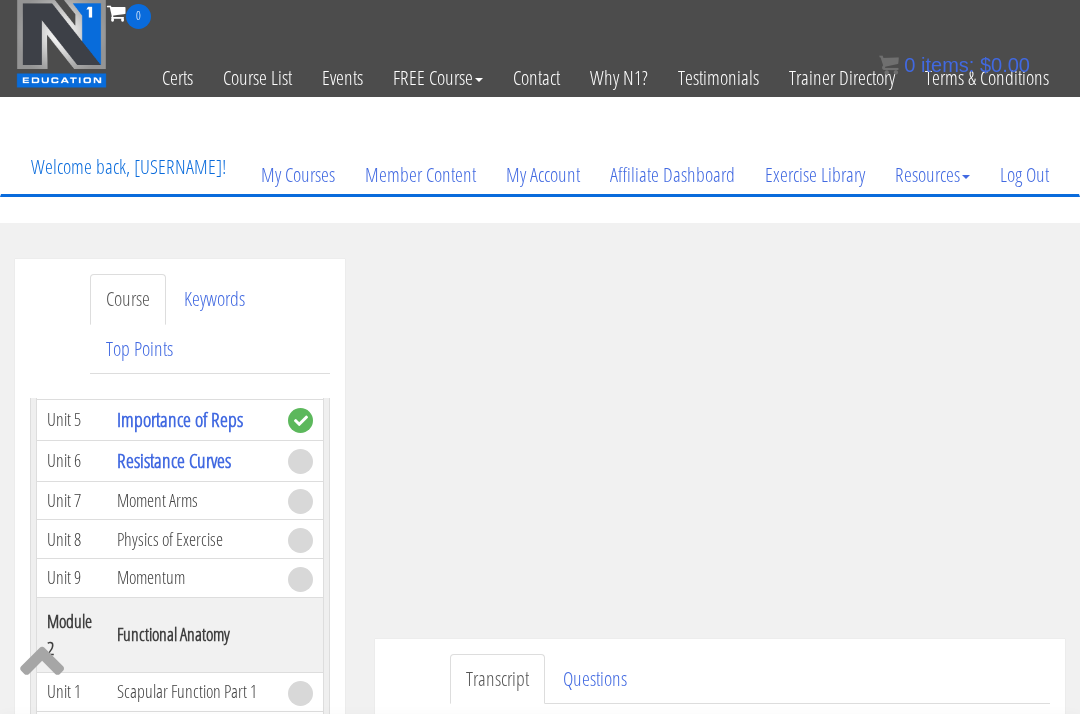 click on "Moment Arms" at bounding box center [192, 500] 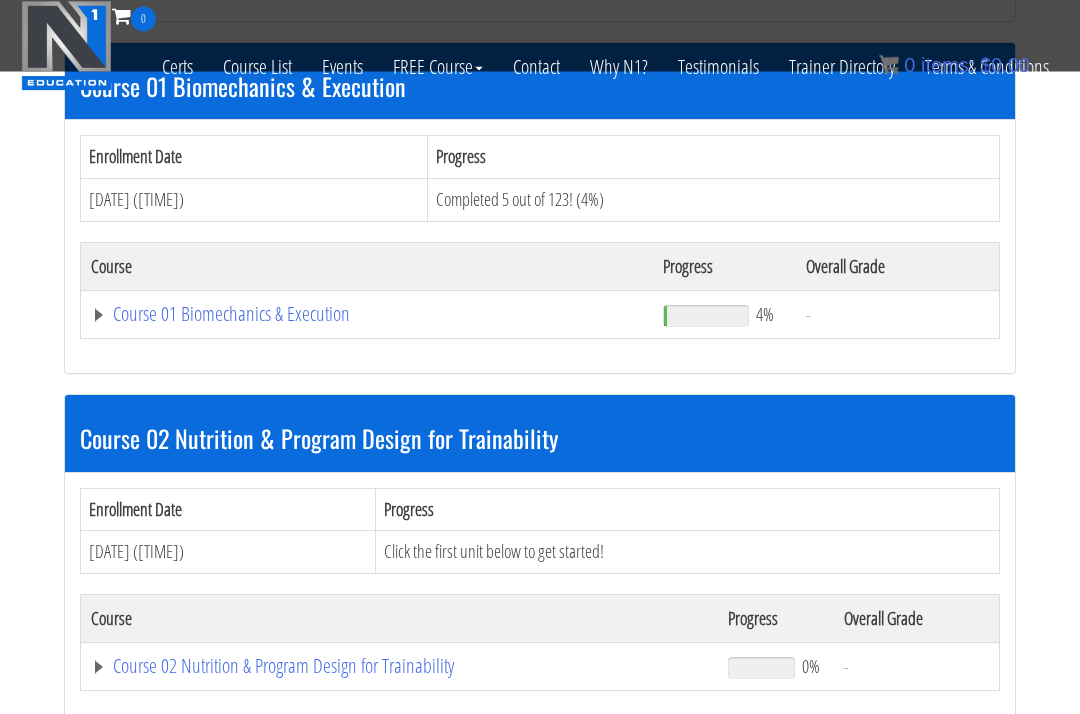 scroll, scrollTop: 514, scrollLeft: 0, axis: vertical 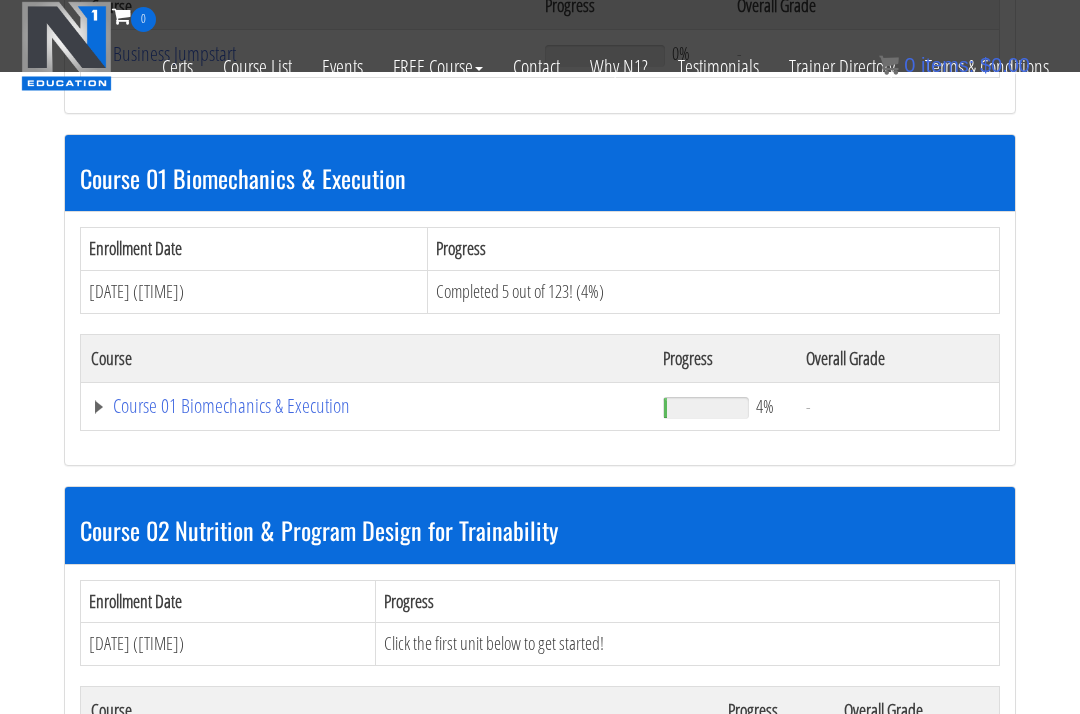 click on "Course 01 Biomechanics & Execution" at bounding box center (308, 54) 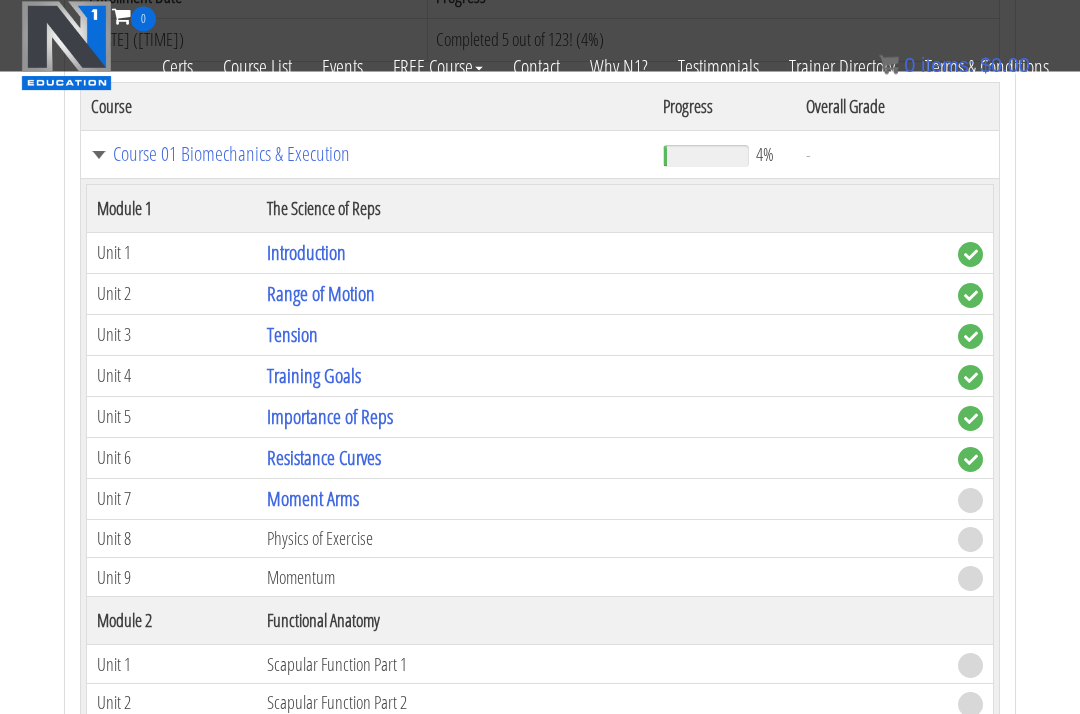 scroll, scrollTop: 766, scrollLeft: 0, axis: vertical 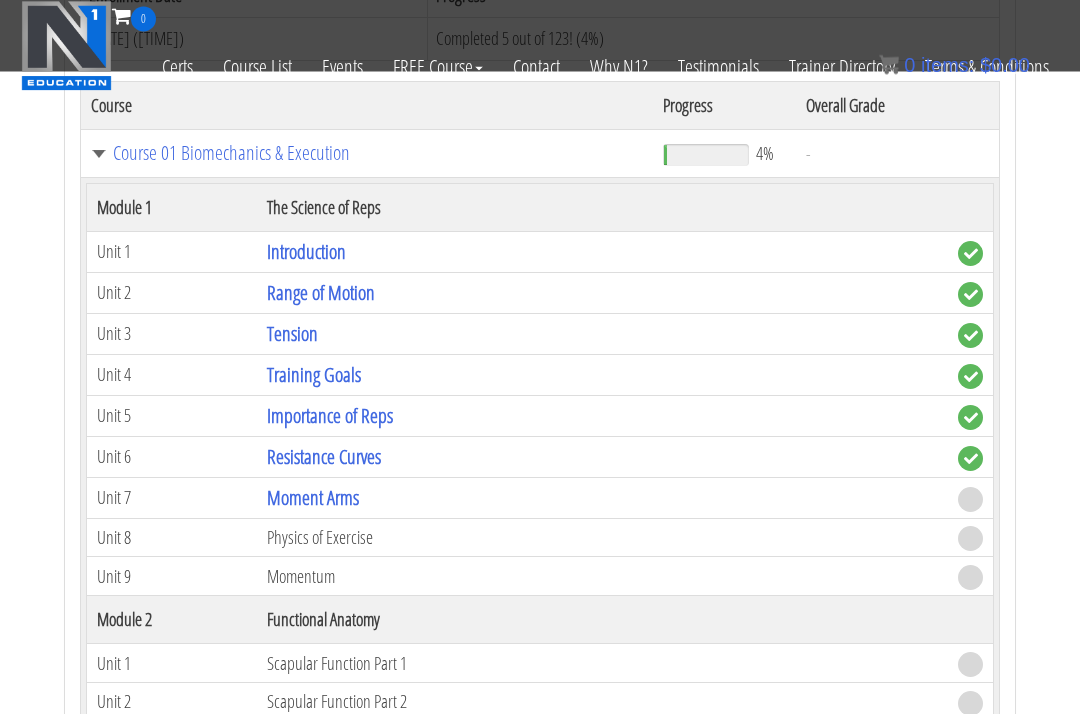 click at bounding box center (970, 500) 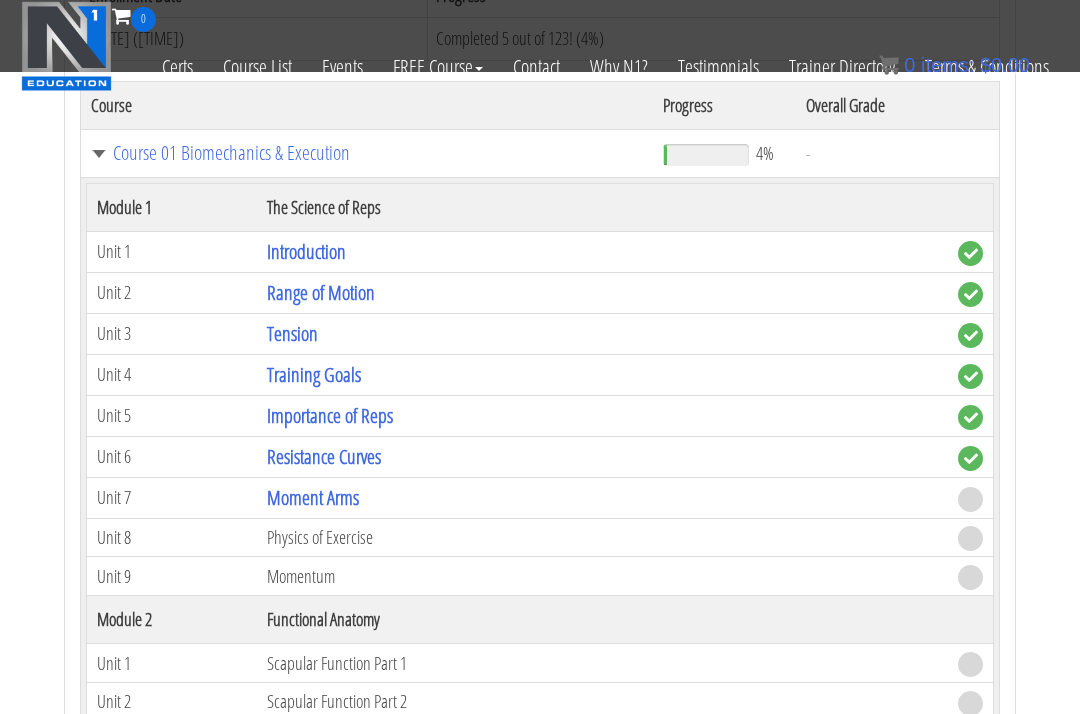 click on "Moment Arms" at bounding box center (313, 497) 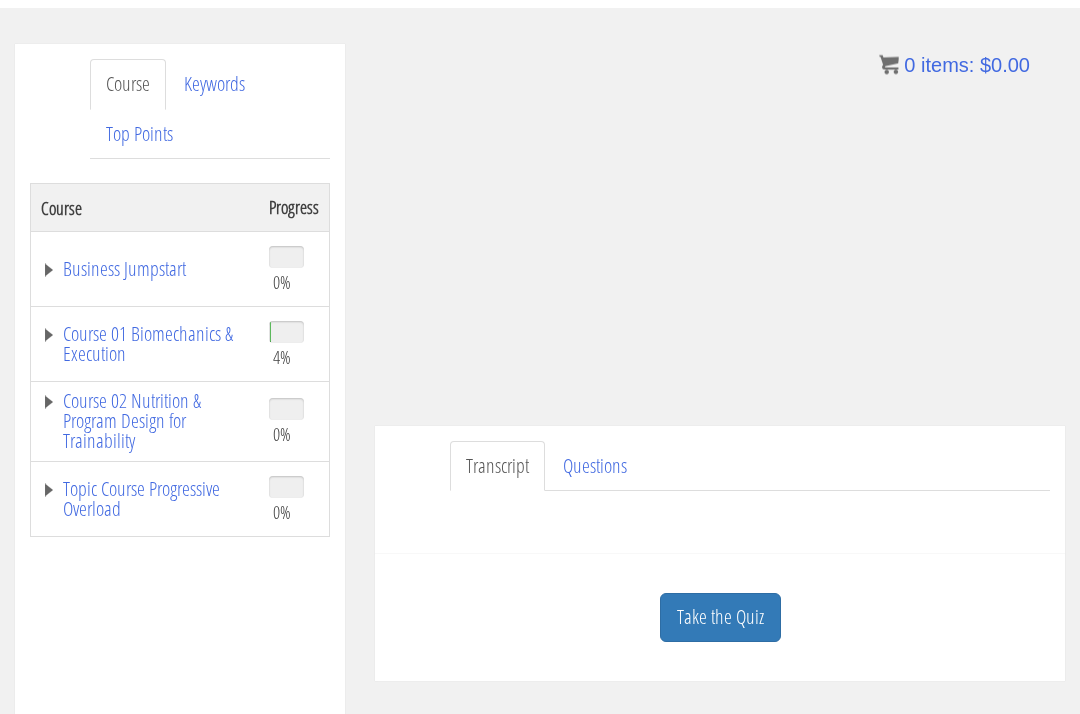 scroll, scrollTop: 218, scrollLeft: 0, axis: vertical 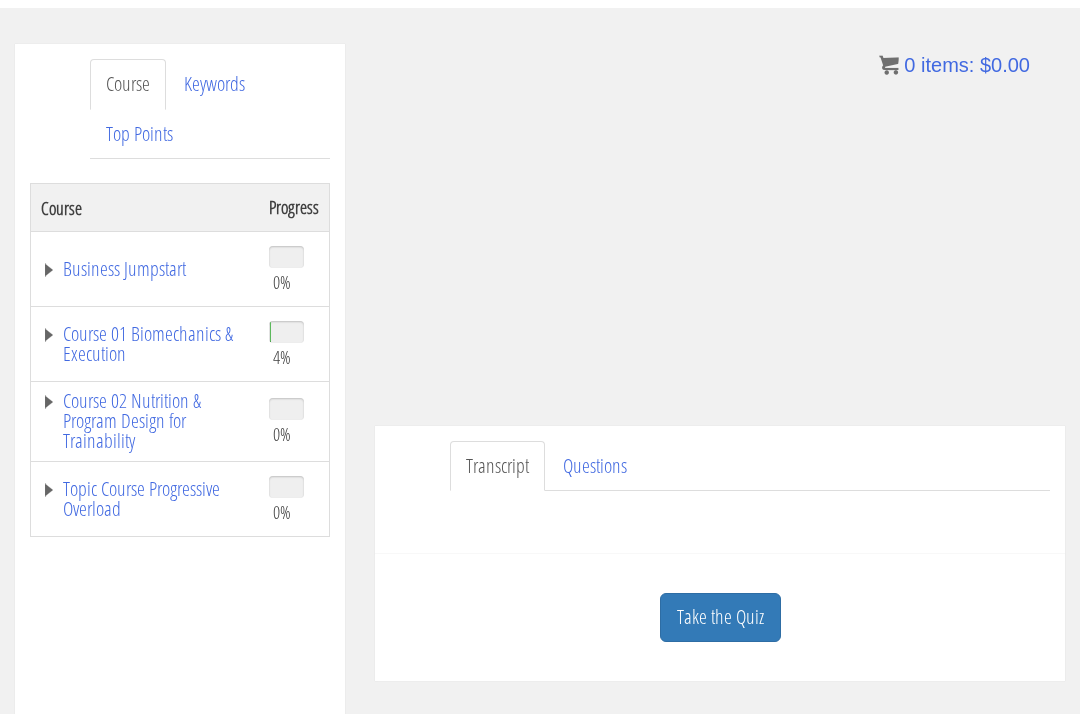 click on "Take the Quiz" at bounding box center (720, 617) 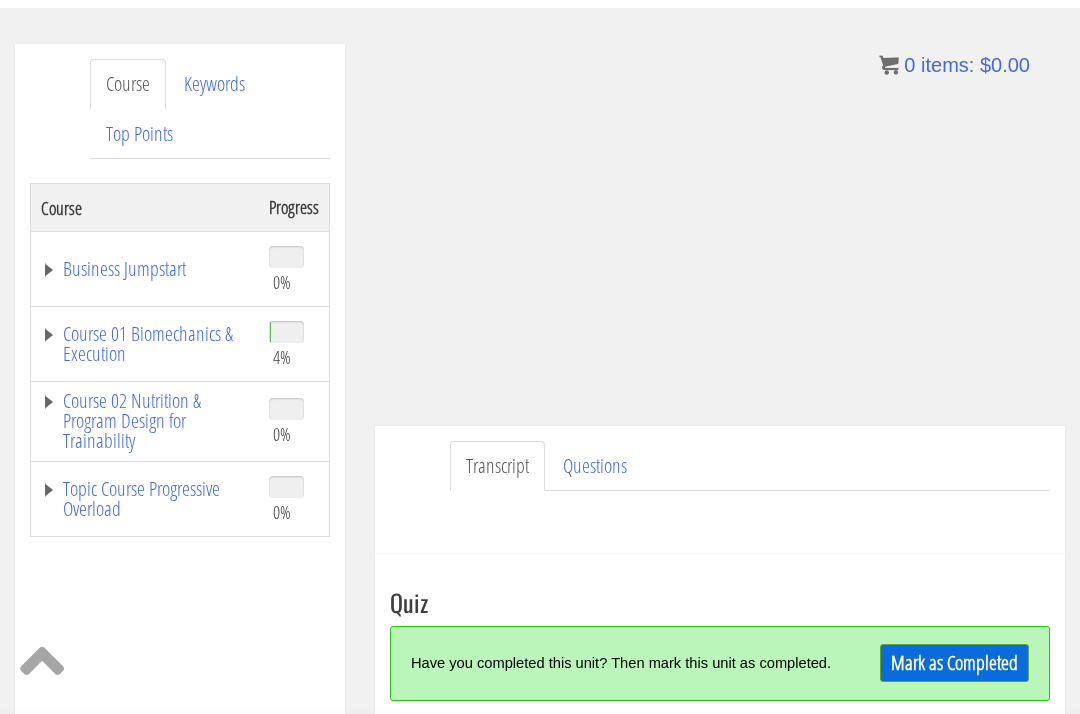 click on "Mark as Completed" at bounding box center (954, 663) 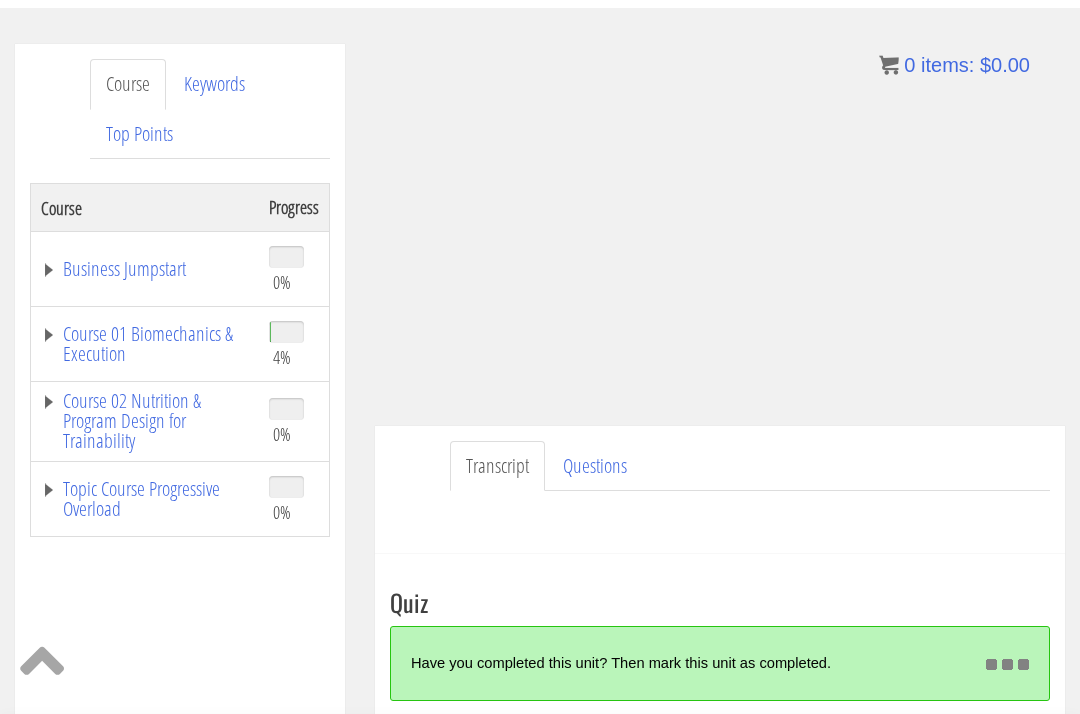 click on "Course 01 Biomechanics & Execution" at bounding box center [145, 344] 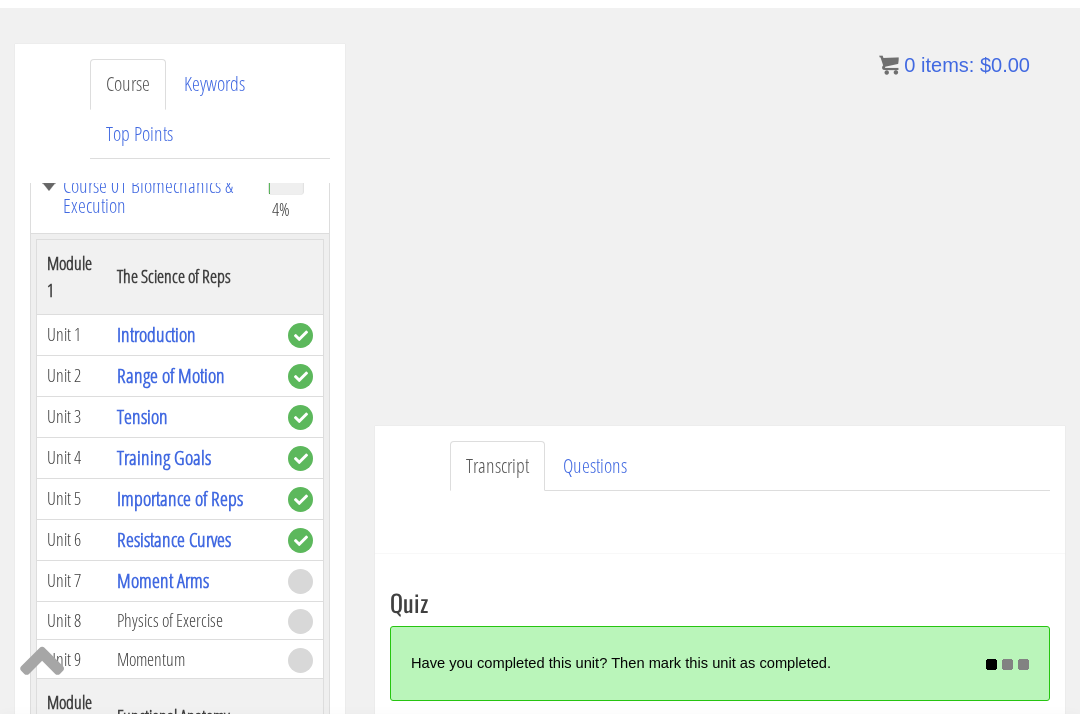scroll, scrollTop: 161, scrollLeft: 0, axis: vertical 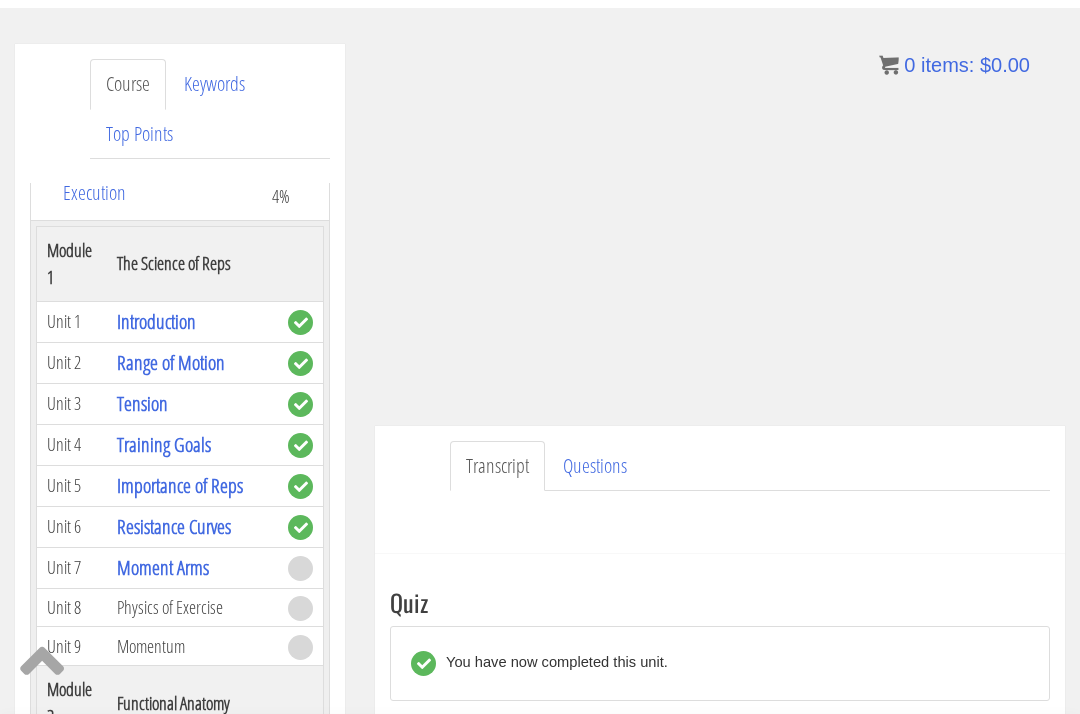 click on "Physics of Exercise" at bounding box center (192, 607) 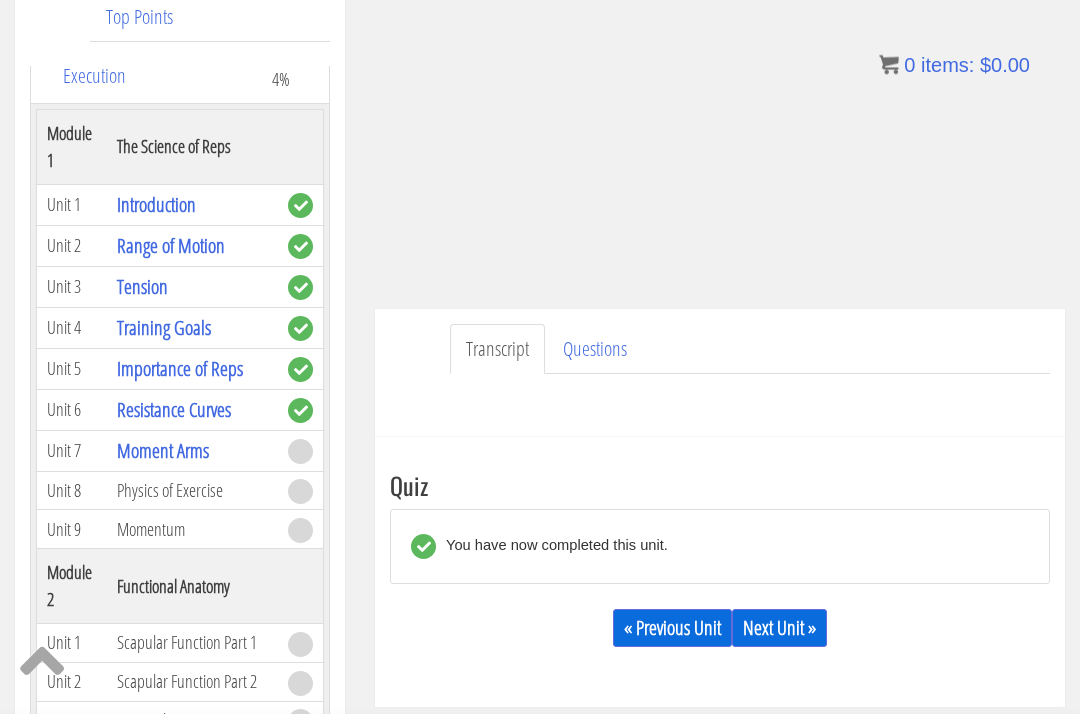 scroll, scrollTop: 337, scrollLeft: 0, axis: vertical 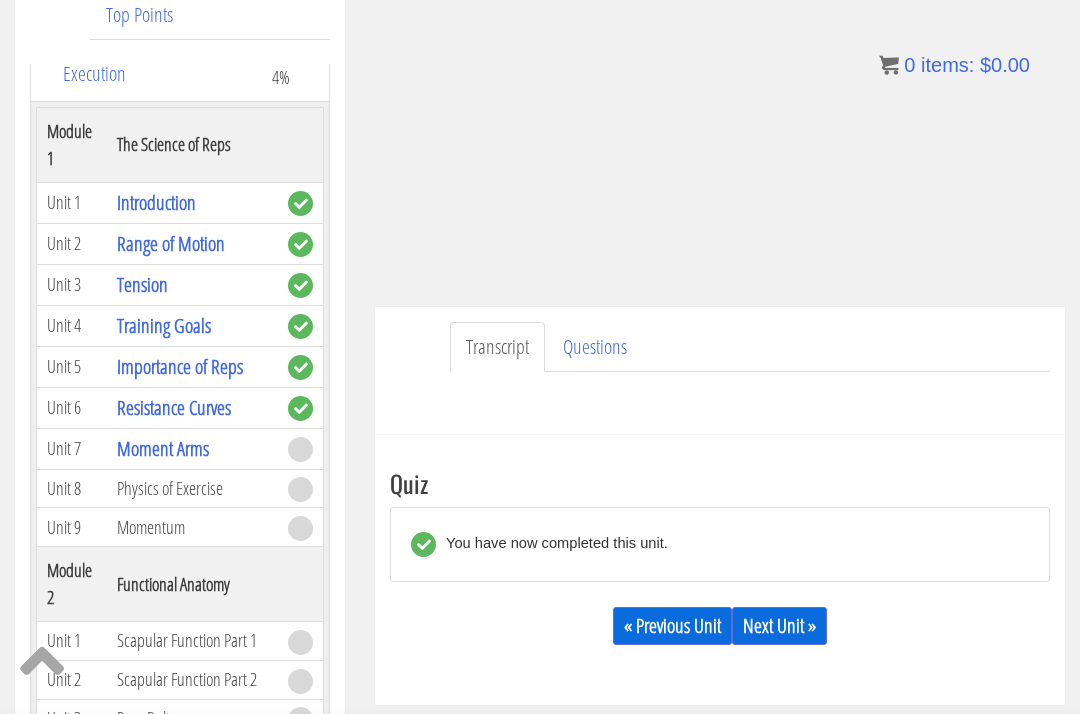 click on "Next Unit »" at bounding box center [779, 626] 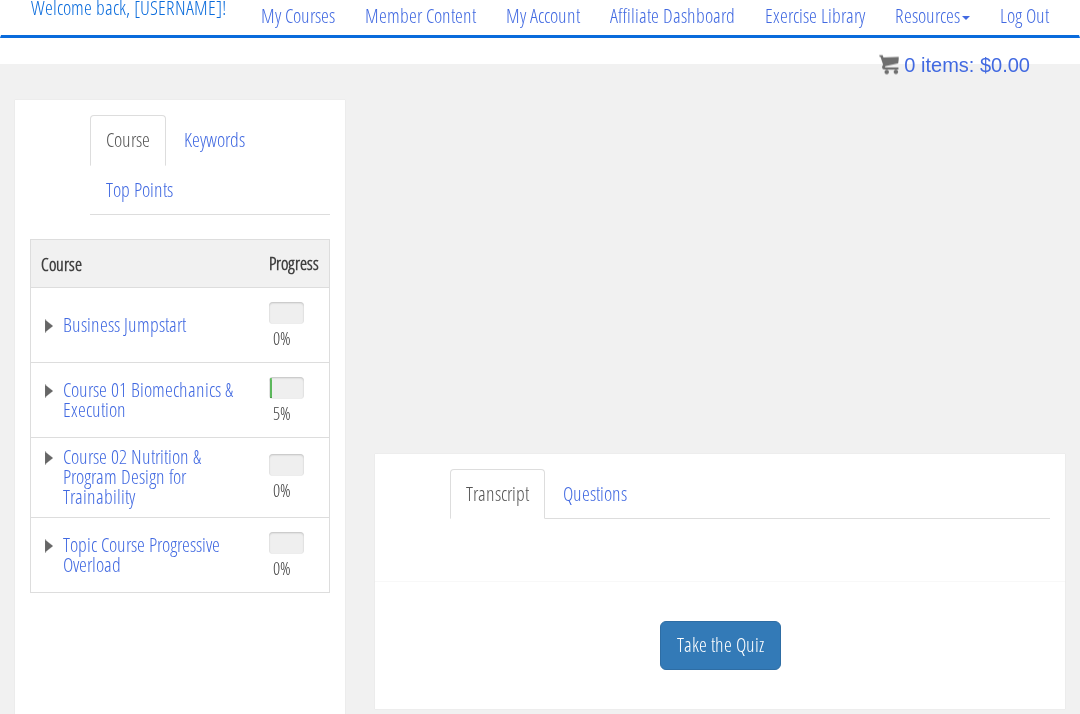 scroll, scrollTop: 164, scrollLeft: 0, axis: vertical 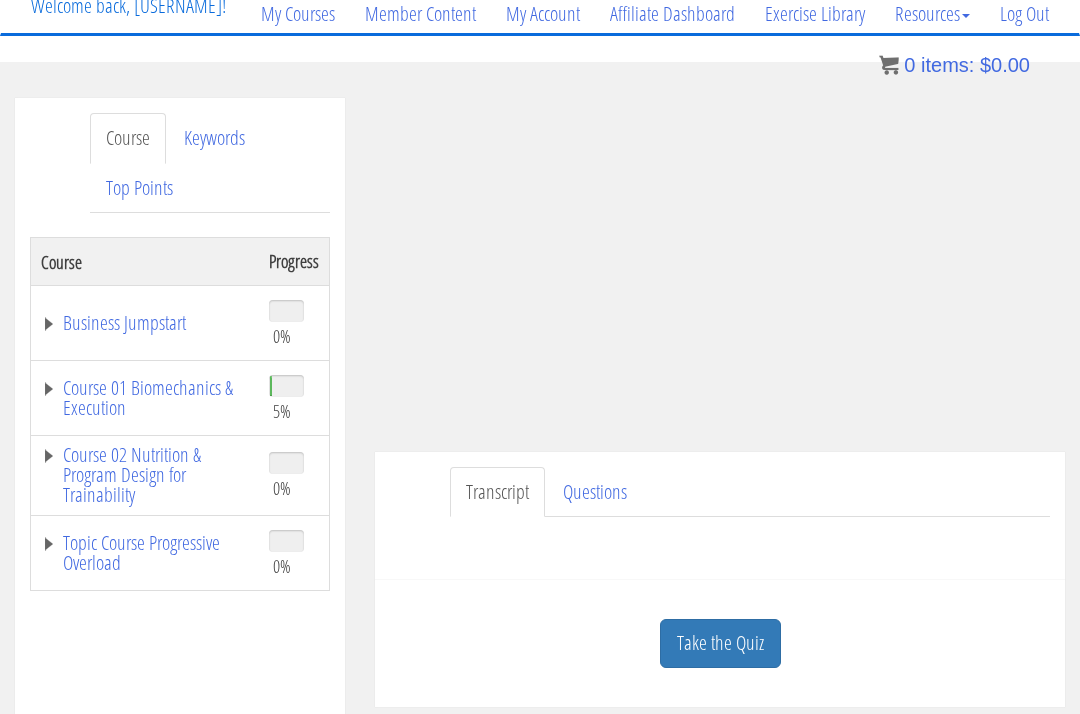 click on "Take the Quiz" at bounding box center (720, 643) 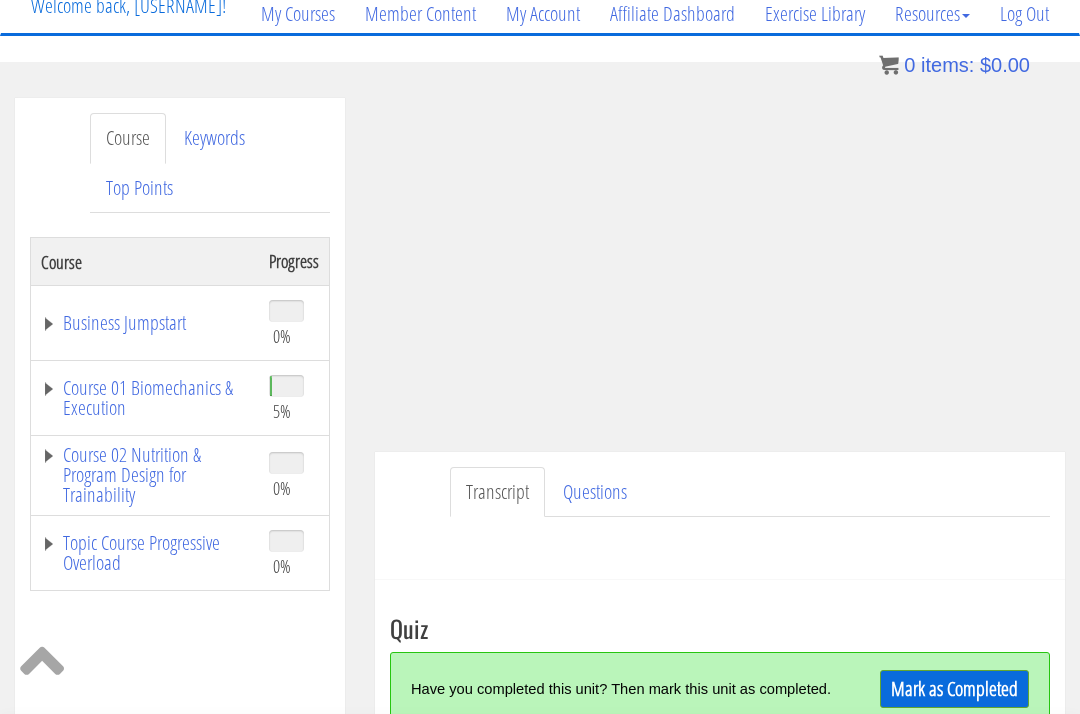 click on "Mark as Completed" at bounding box center [954, 689] 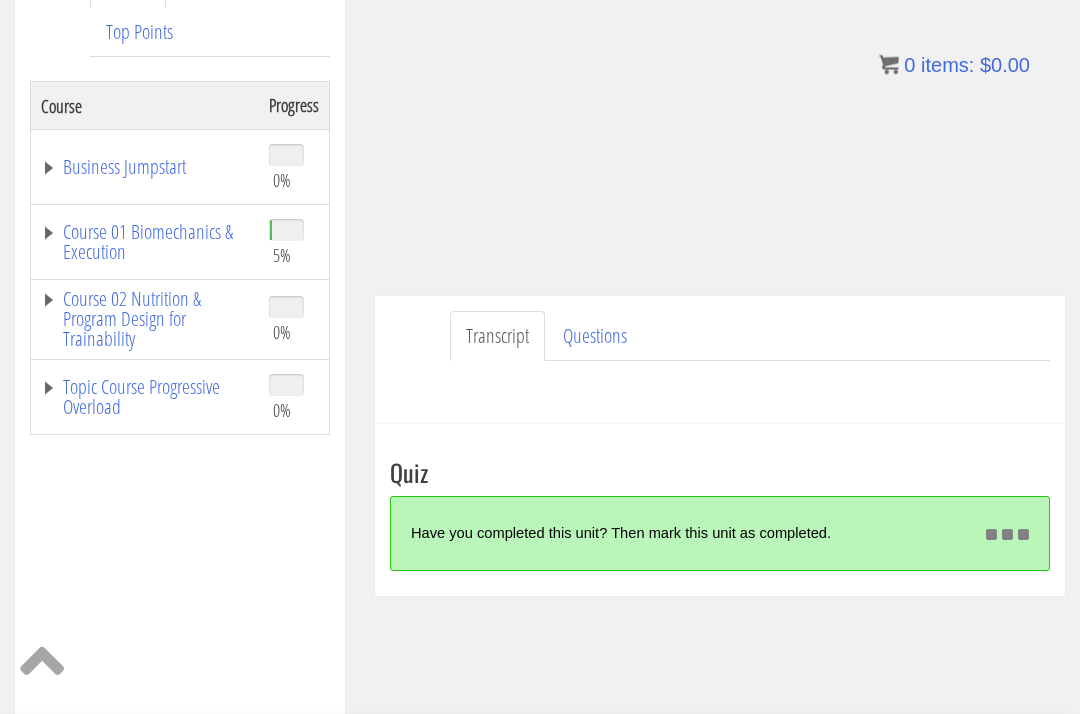 scroll, scrollTop: 323, scrollLeft: 0, axis: vertical 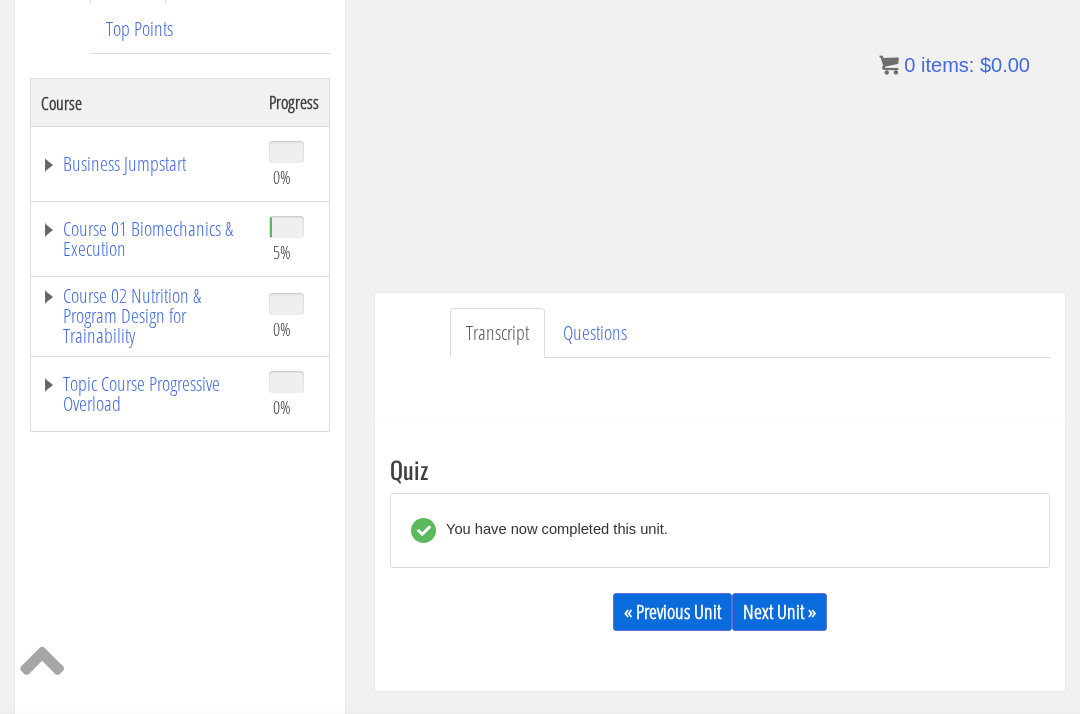 click on "Next Unit »" at bounding box center [779, 612] 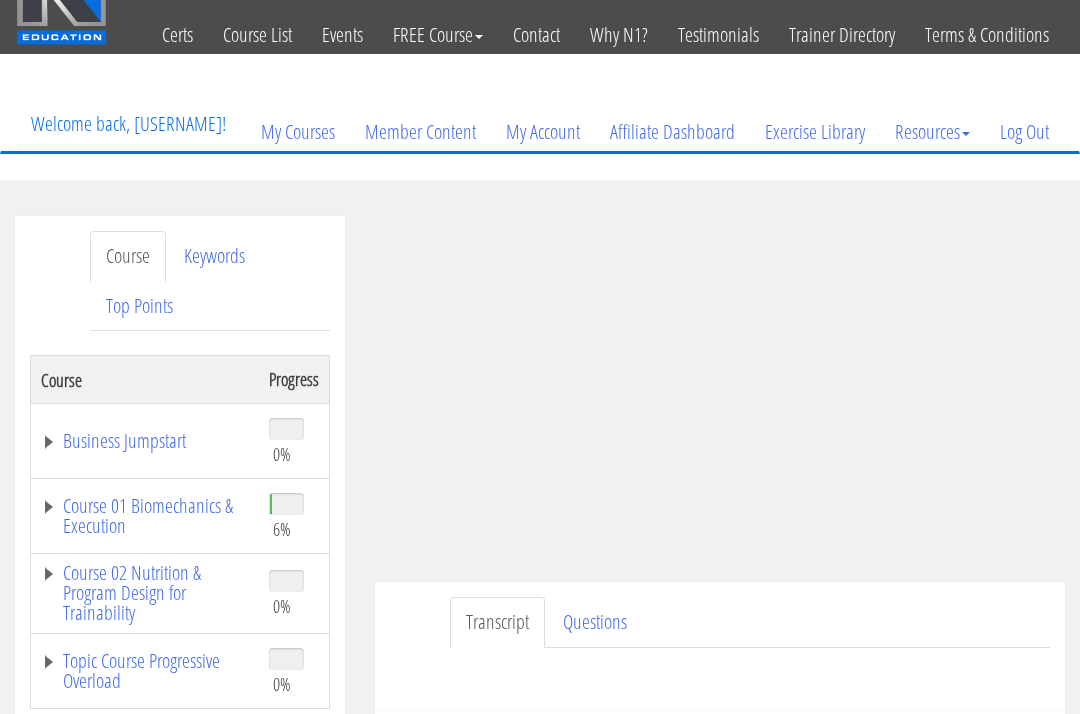scroll, scrollTop: 51, scrollLeft: 0, axis: vertical 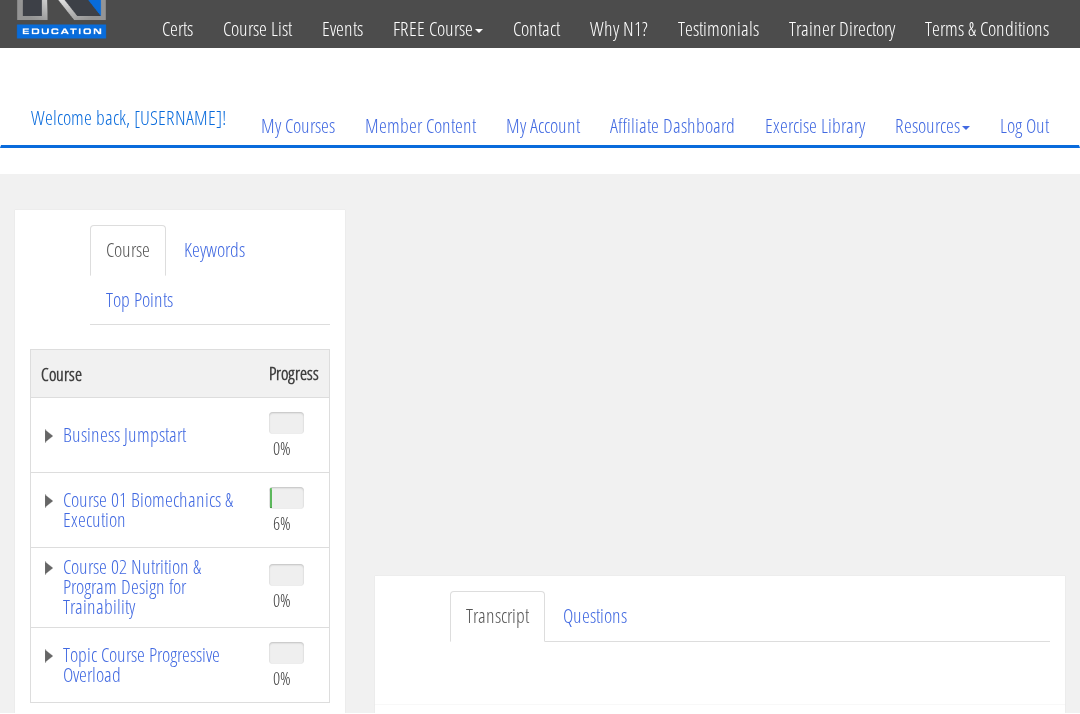 click on "Course 01 Biomechanics & Execution" at bounding box center [145, 511] 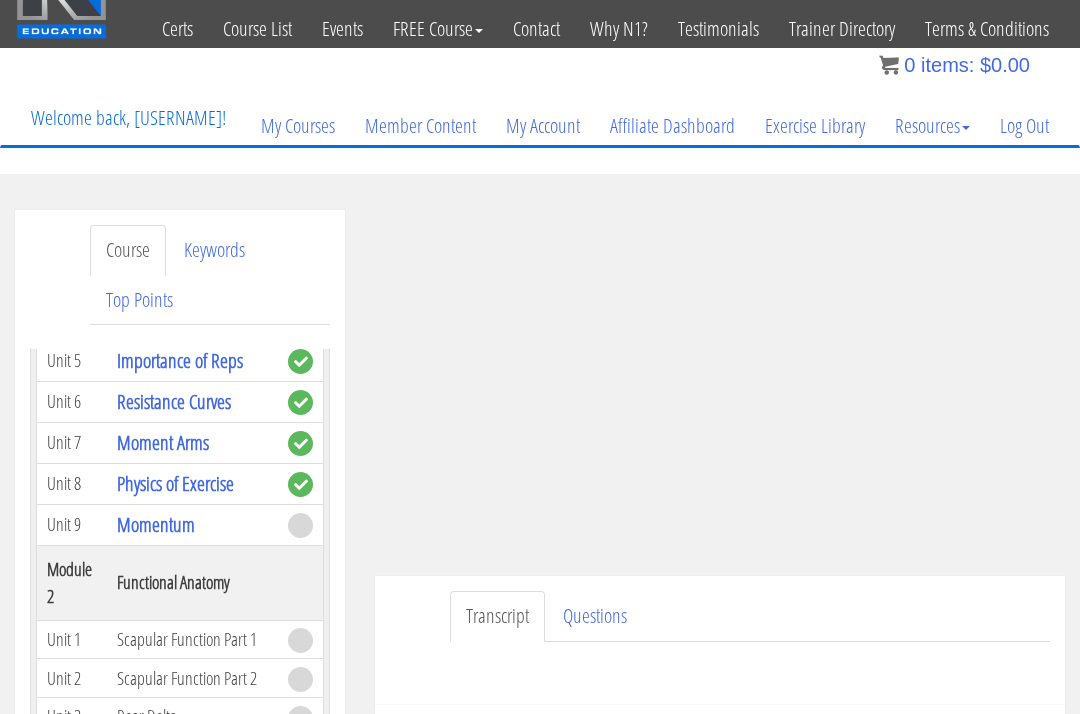 scroll, scrollTop: 454, scrollLeft: 0, axis: vertical 